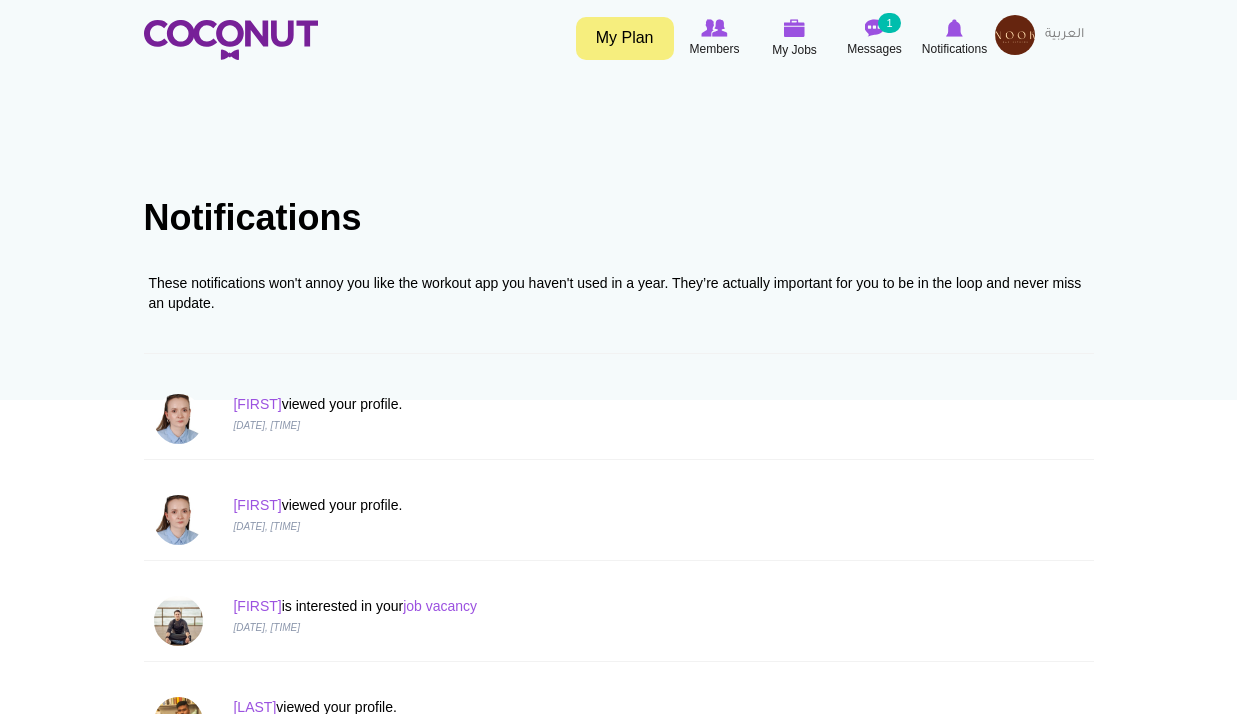 scroll, scrollTop: 0, scrollLeft: 0, axis: both 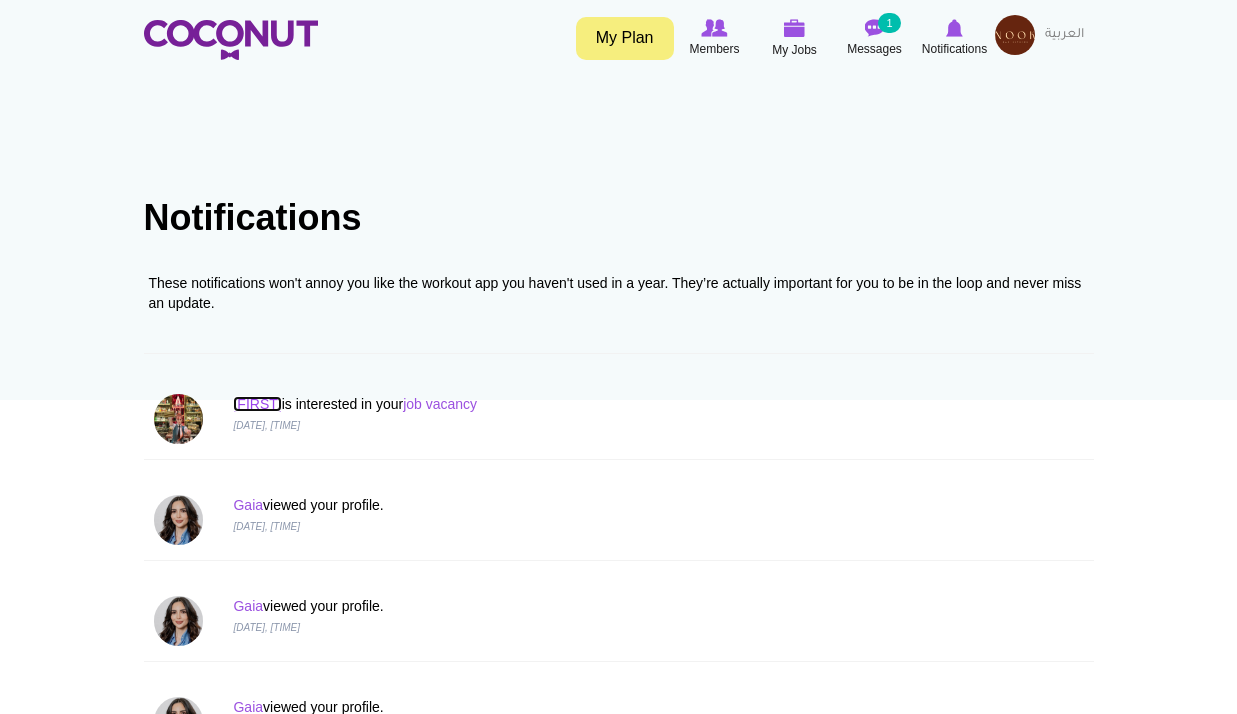 click on "Tuğba" at bounding box center [257, 404] 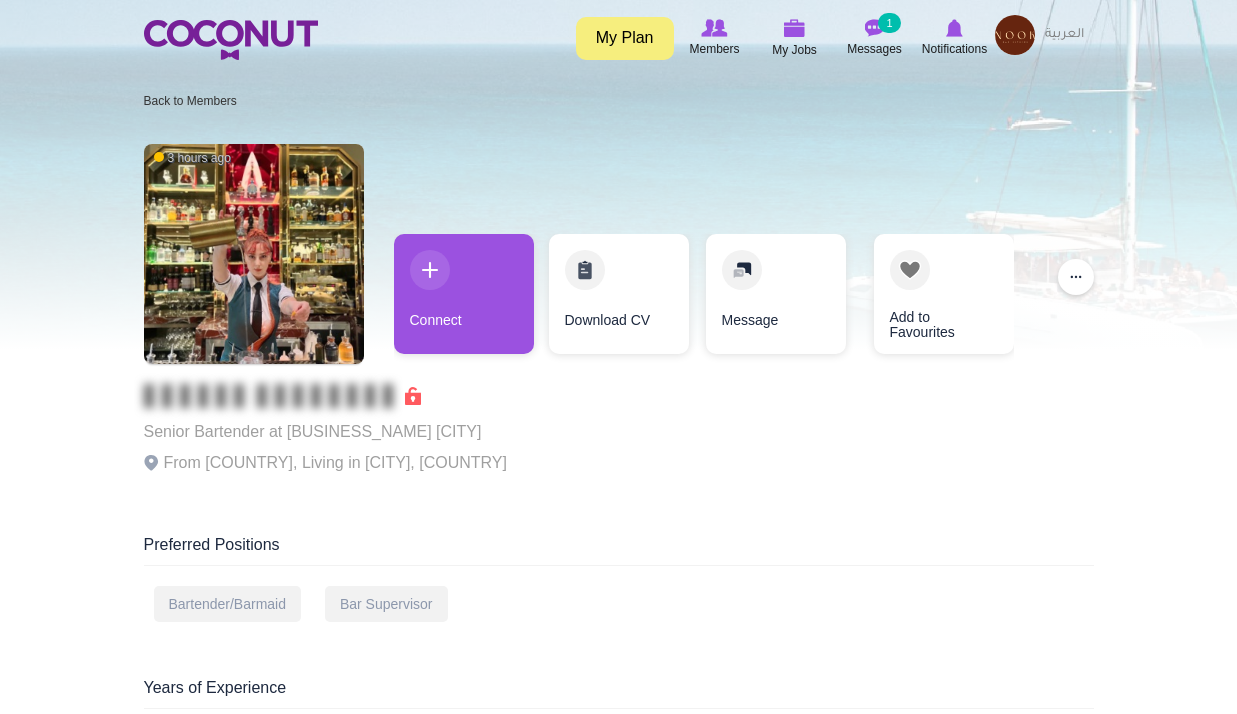 scroll, scrollTop: 0, scrollLeft: 0, axis: both 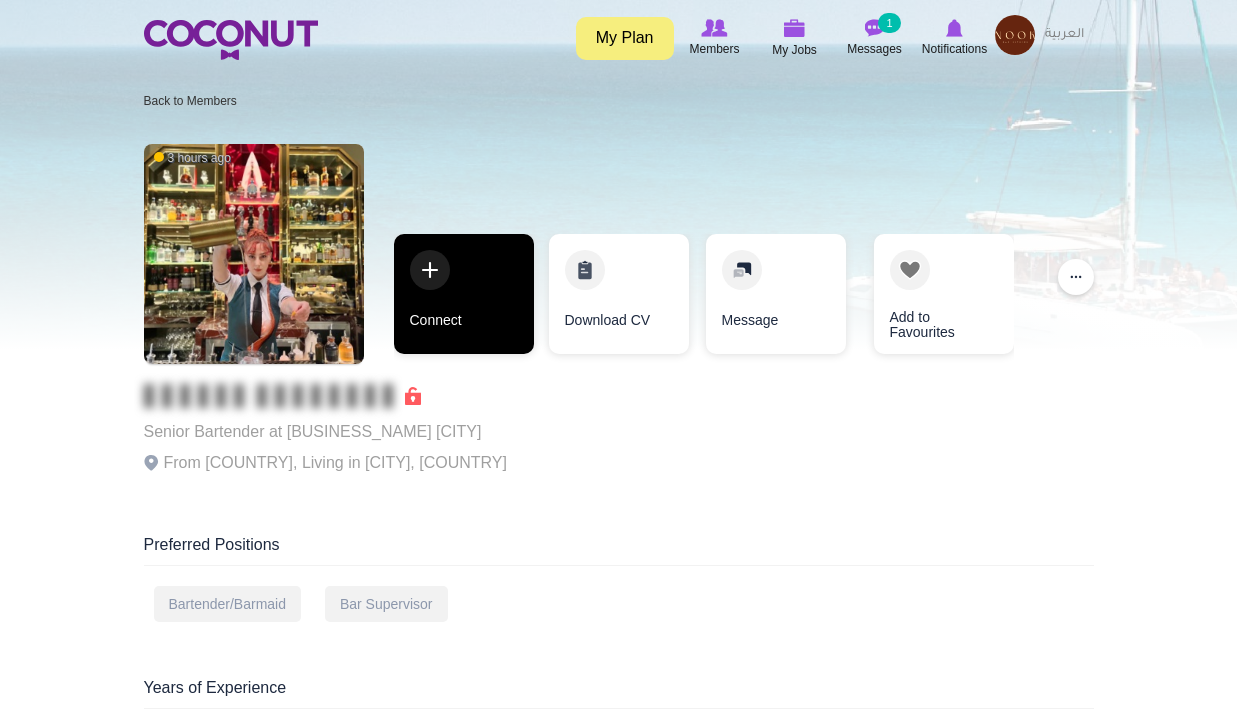 click on "Connect" at bounding box center [464, 294] 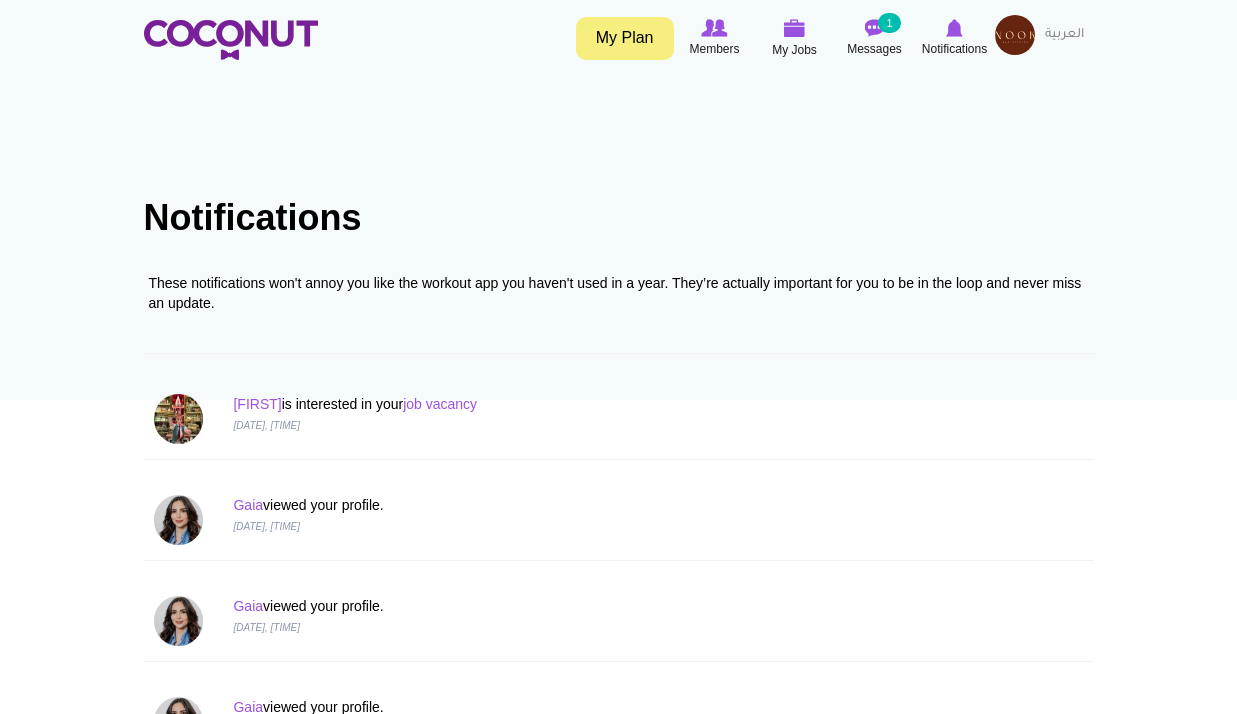 scroll, scrollTop: 0, scrollLeft: 0, axis: both 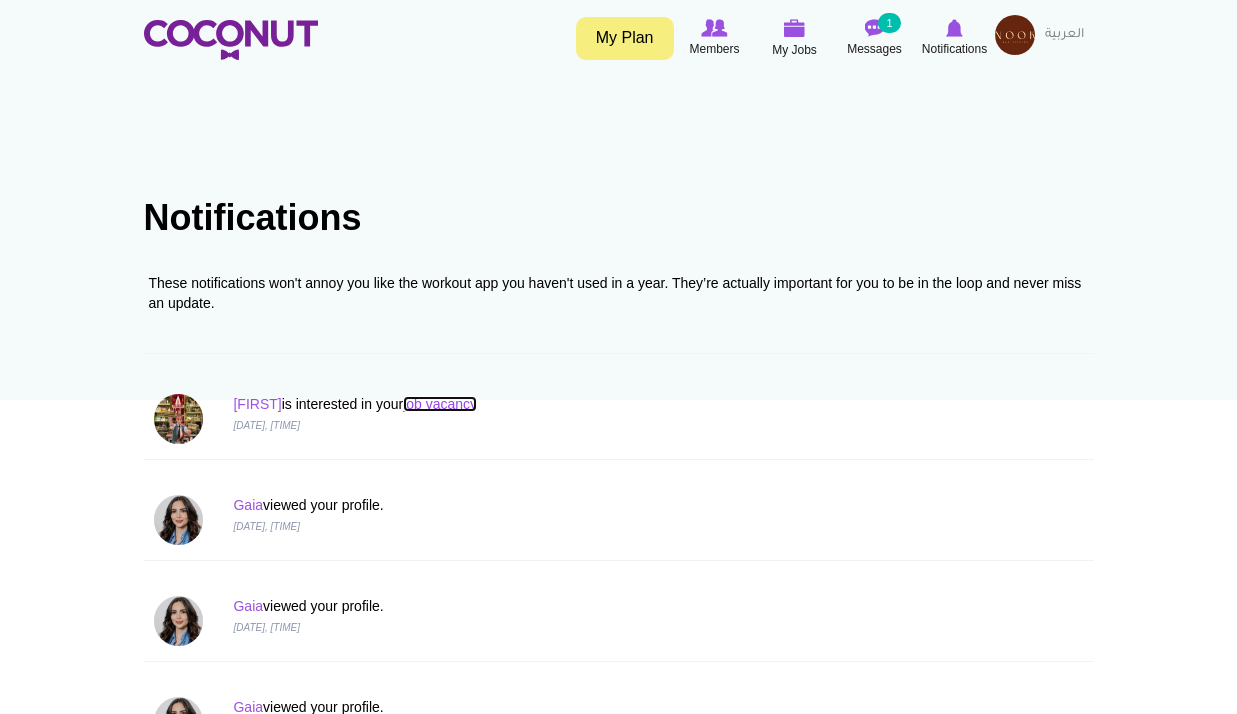 click on "job vacancy" at bounding box center [440, 404] 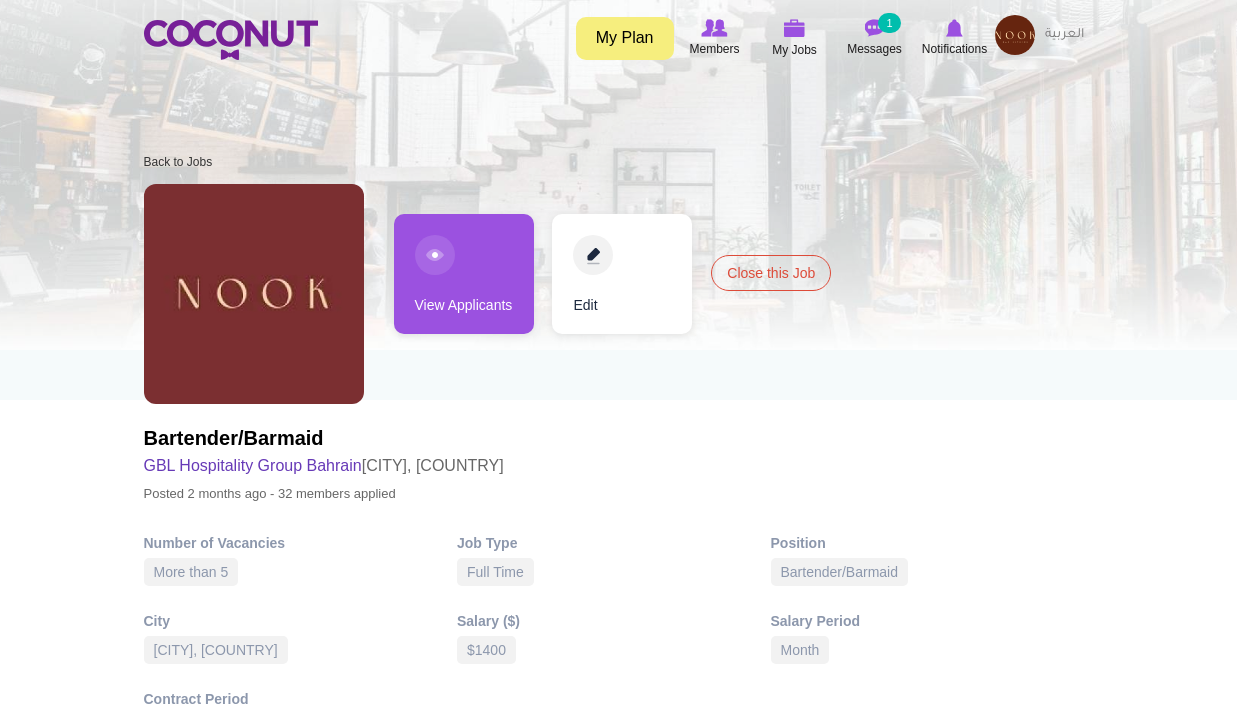 scroll, scrollTop: 0, scrollLeft: 0, axis: both 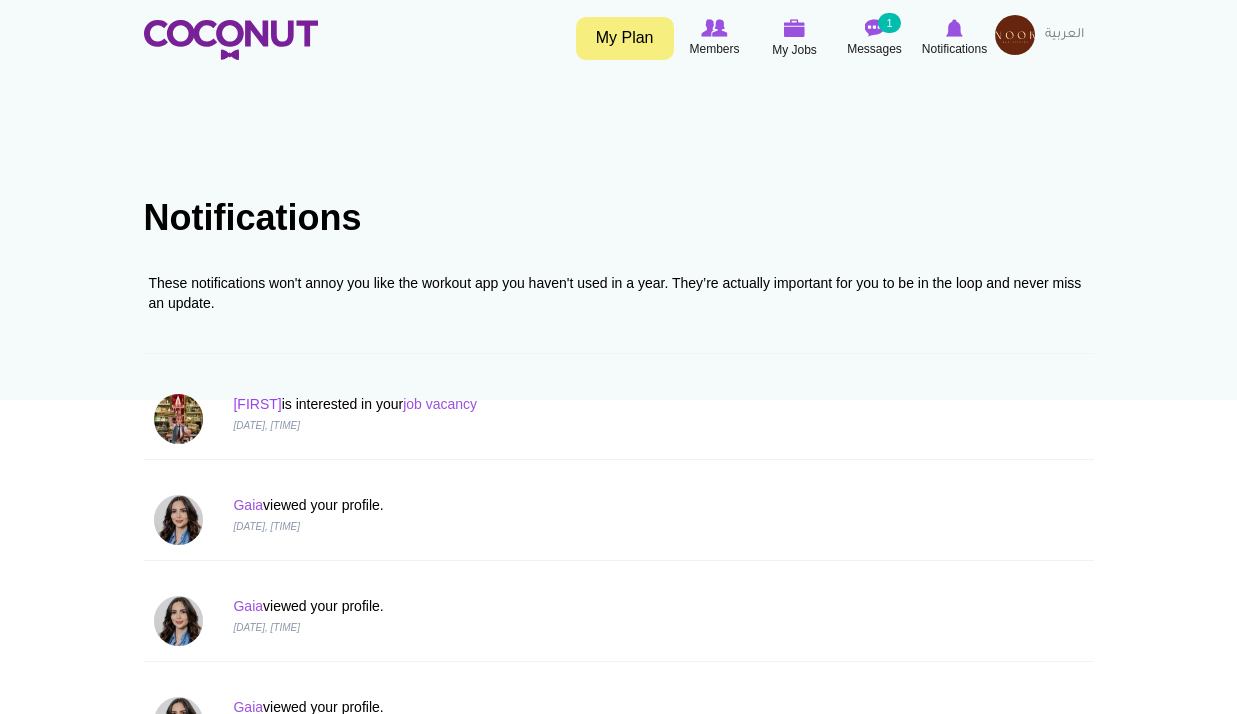 drag, startPoint x: 256, startPoint y: 393, endPoint x: 257, endPoint y: 405, distance: 12.0415945 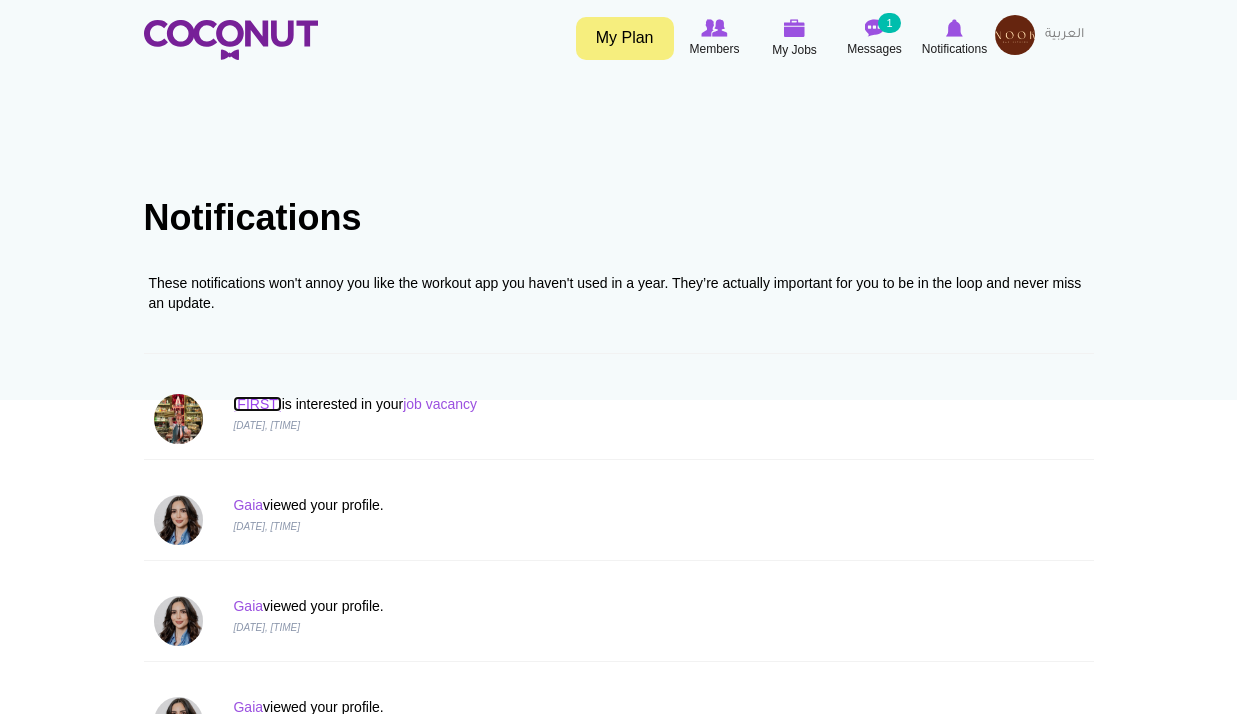 click on "Tuğba" at bounding box center (257, 404) 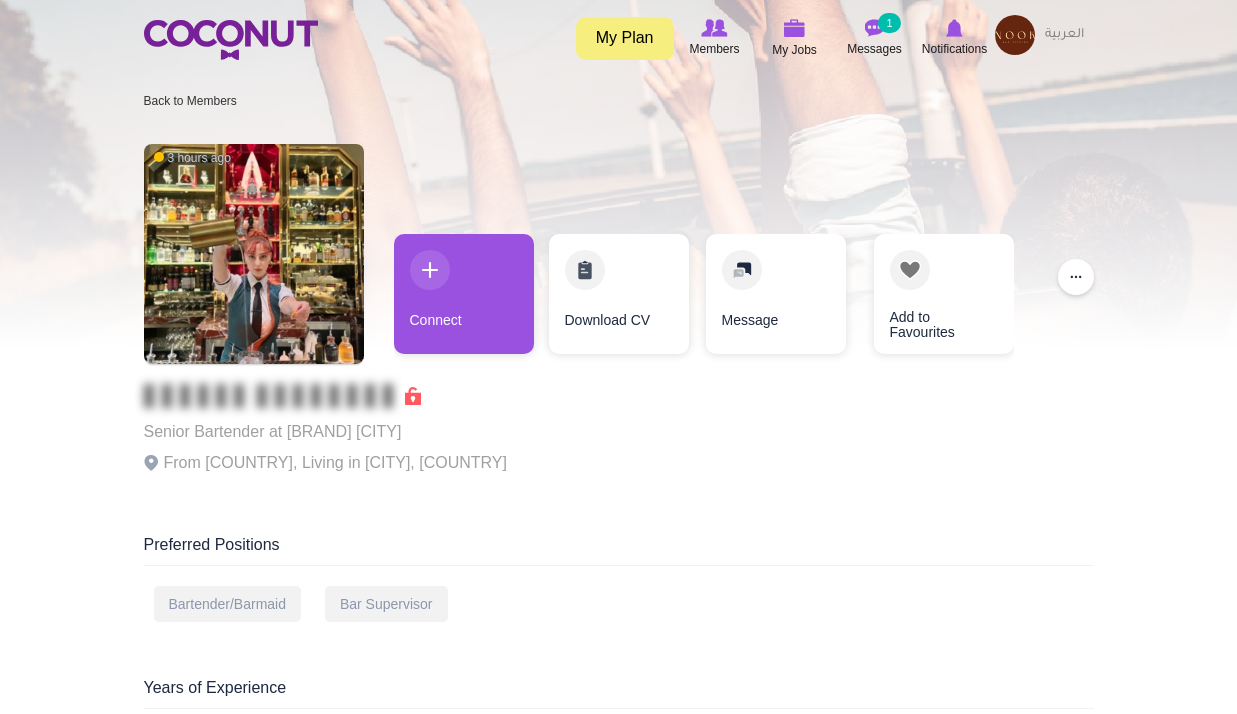 scroll, scrollTop: 0, scrollLeft: 0, axis: both 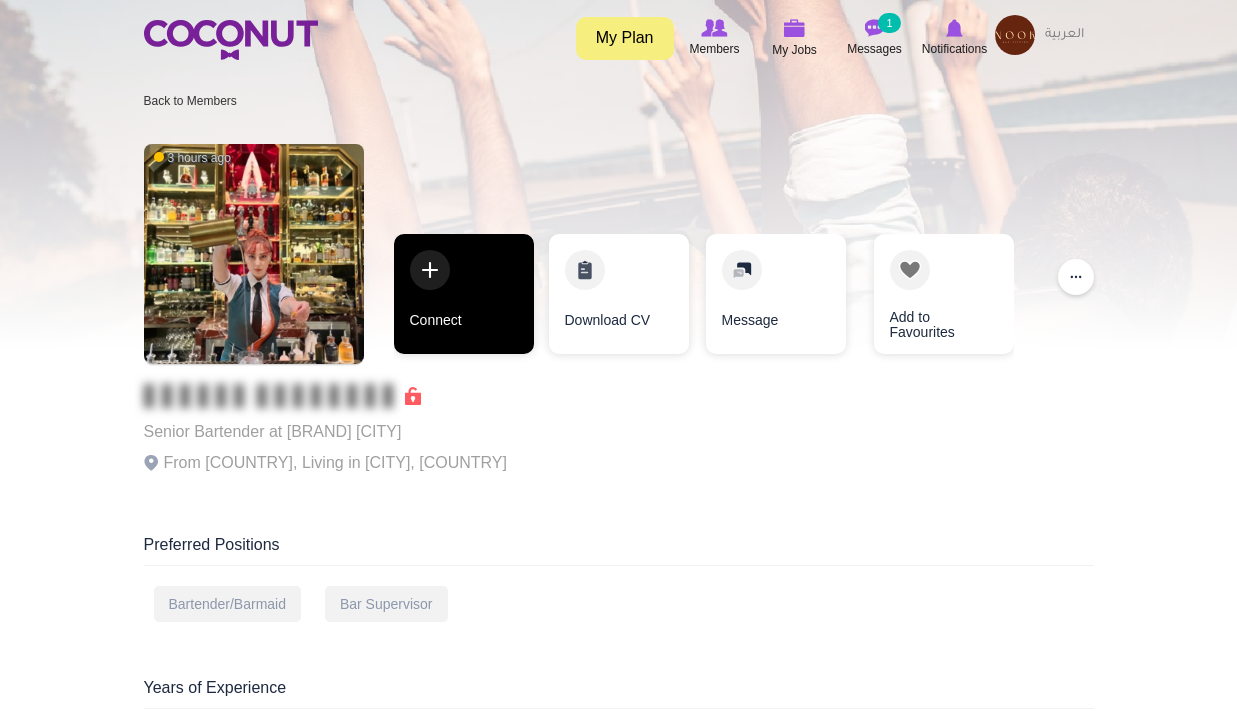 click on "Connect" at bounding box center (464, 294) 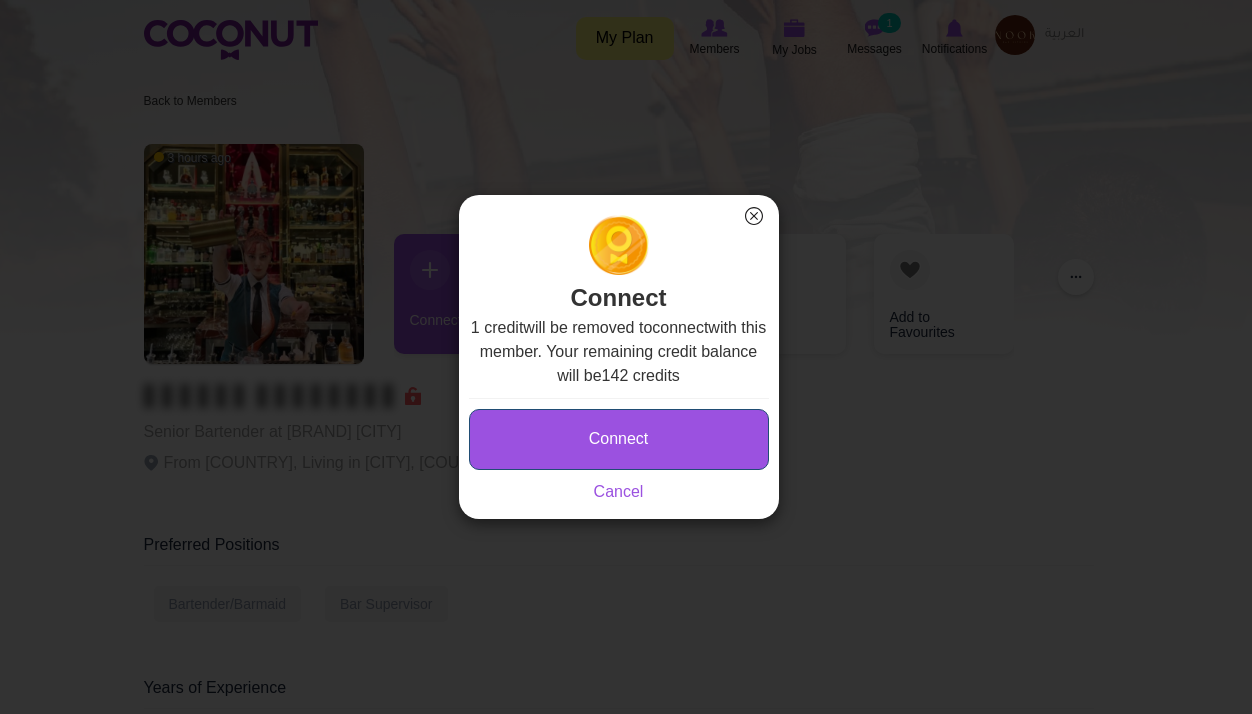 click on "Connect" at bounding box center [619, 439] 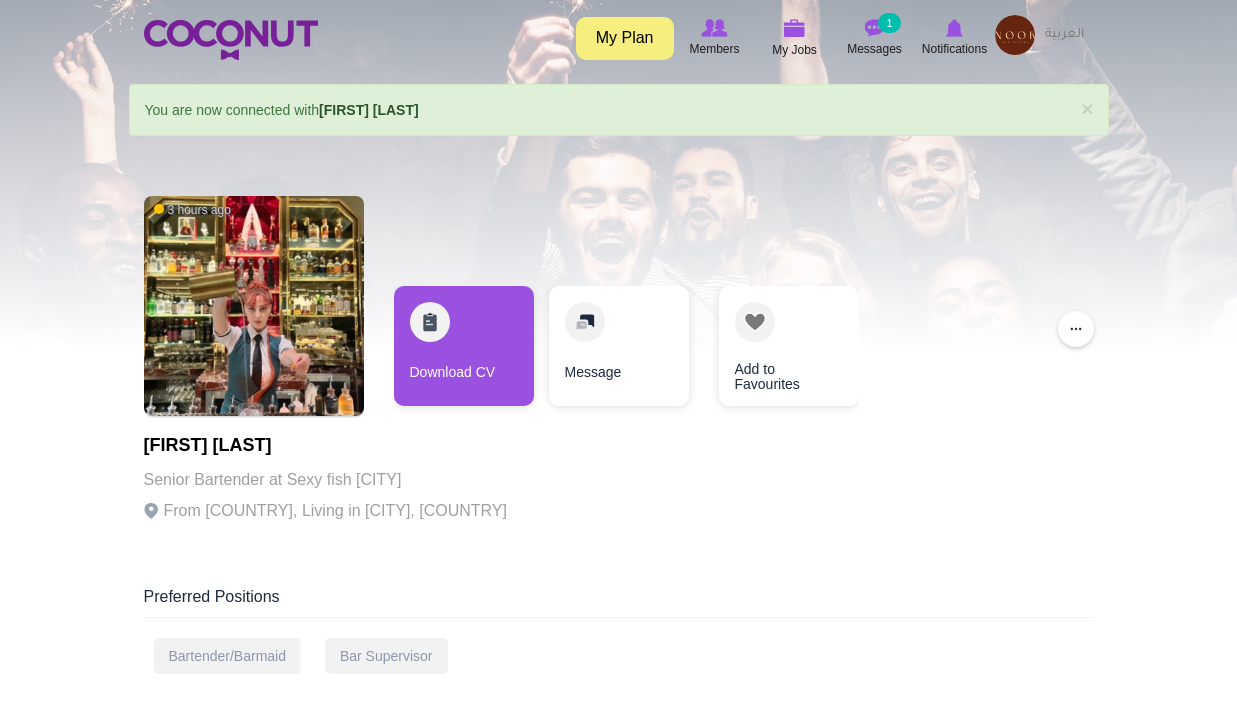 scroll, scrollTop: 0, scrollLeft: 0, axis: both 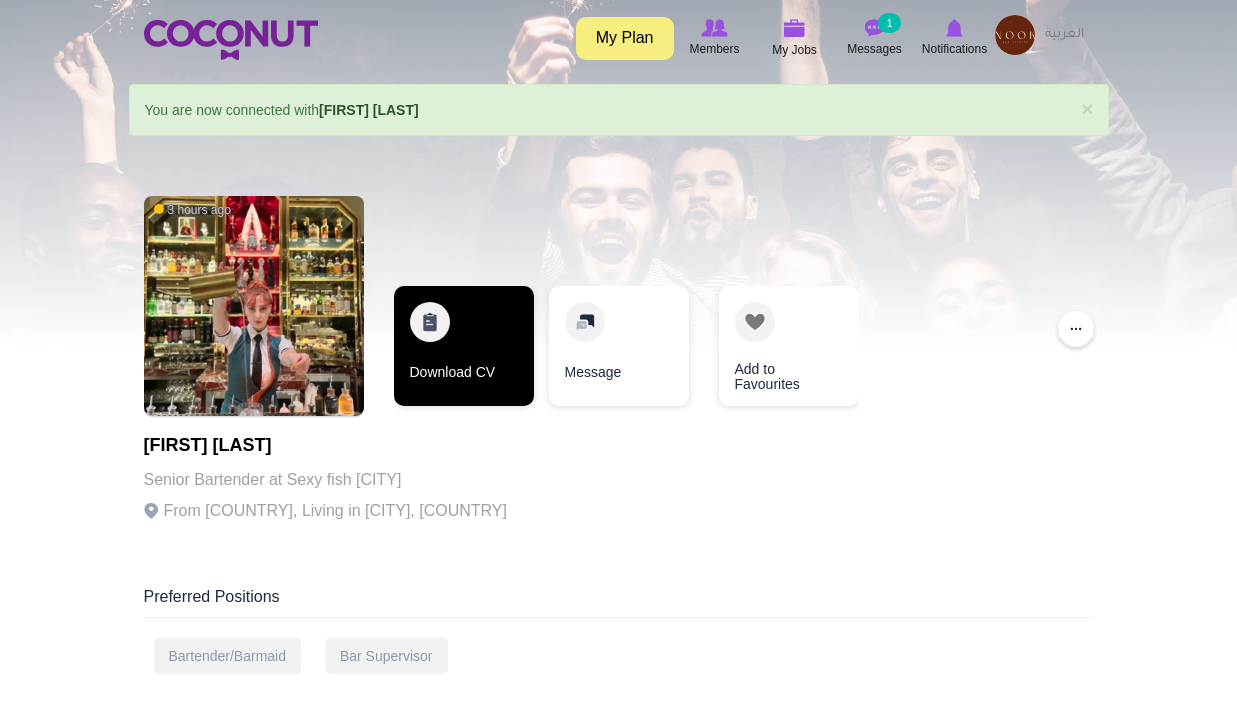 click on "Download CV" at bounding box center (464, 346) 